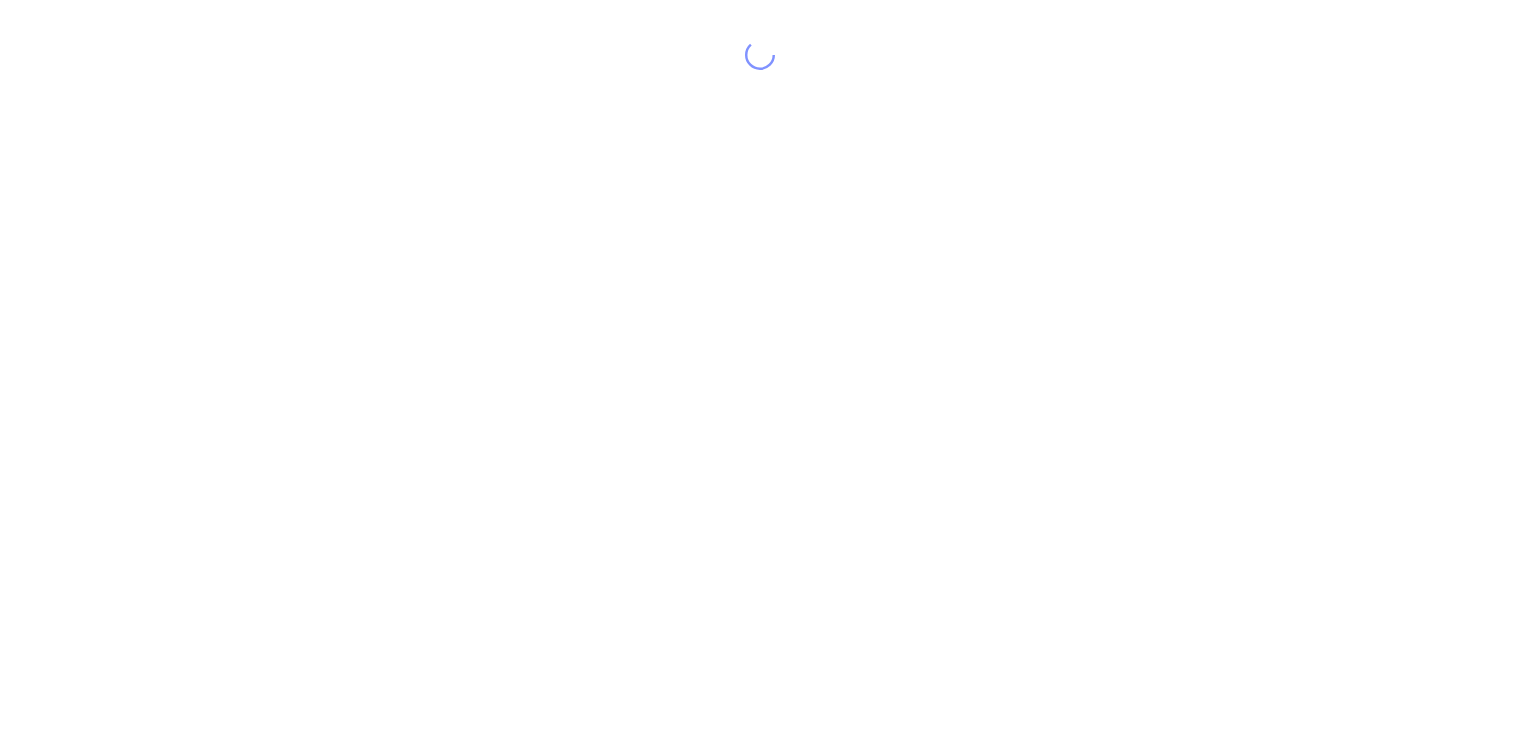 scroll, scrollTop: 0, scrollLeft: 0, axis: both 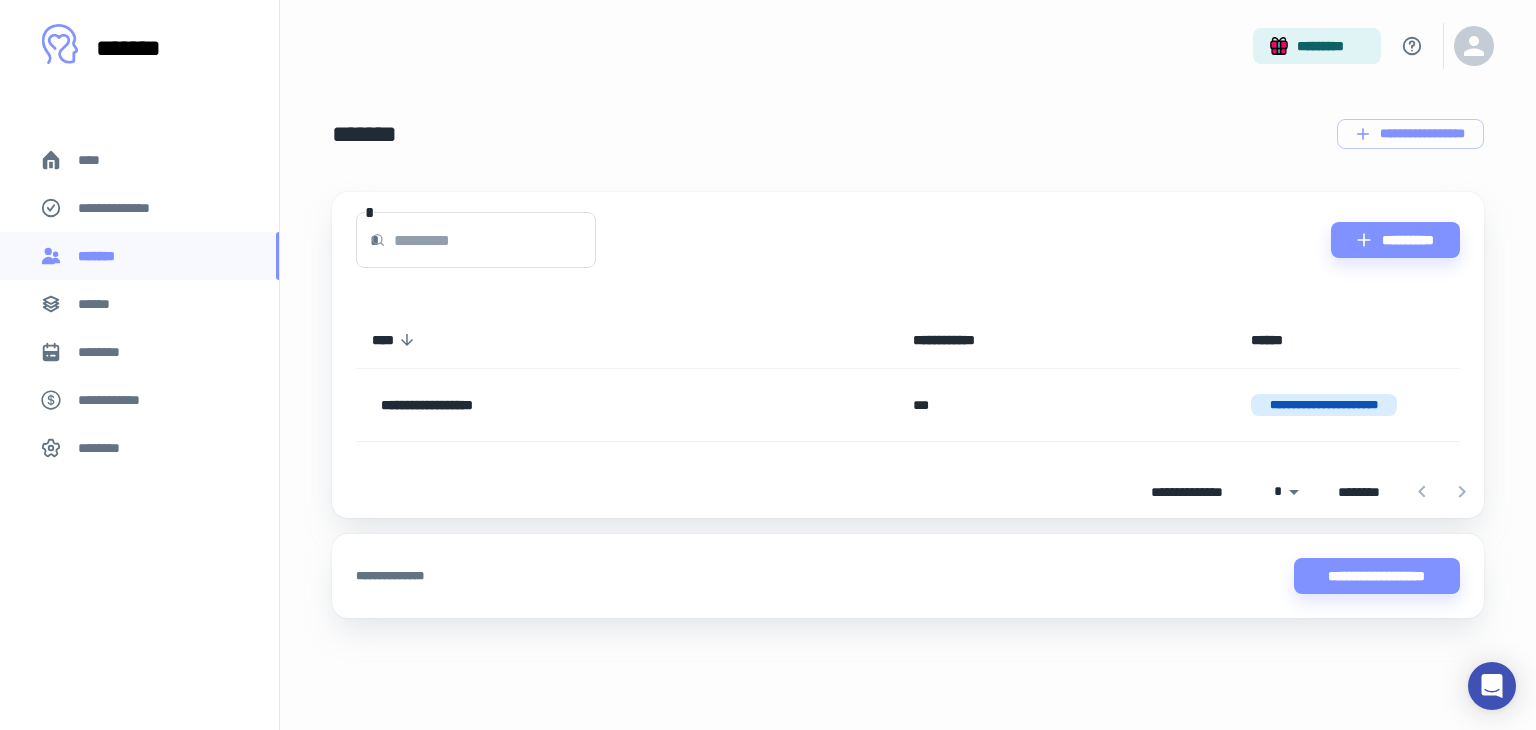 click on "**********" at bounding box center (139, 208) 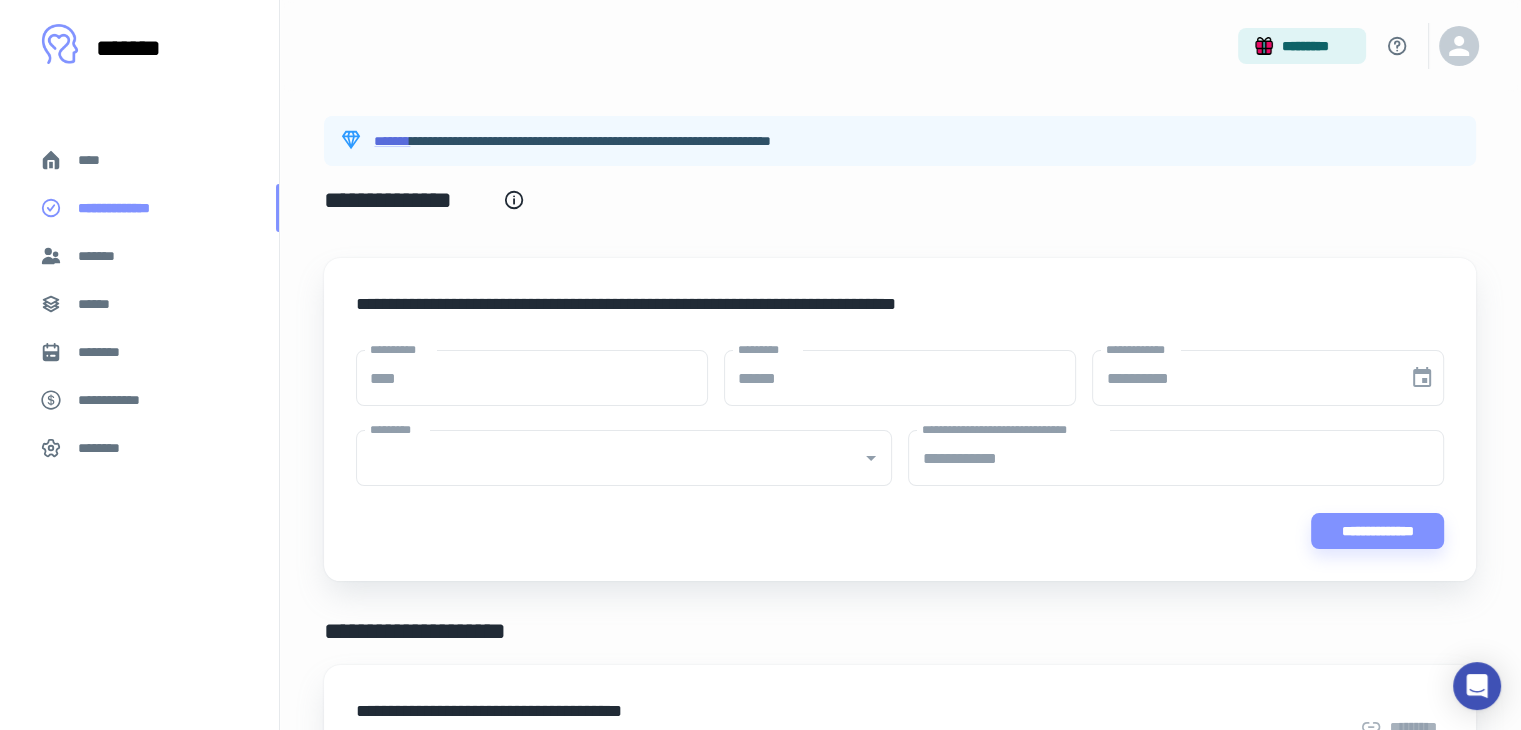 type on "****" 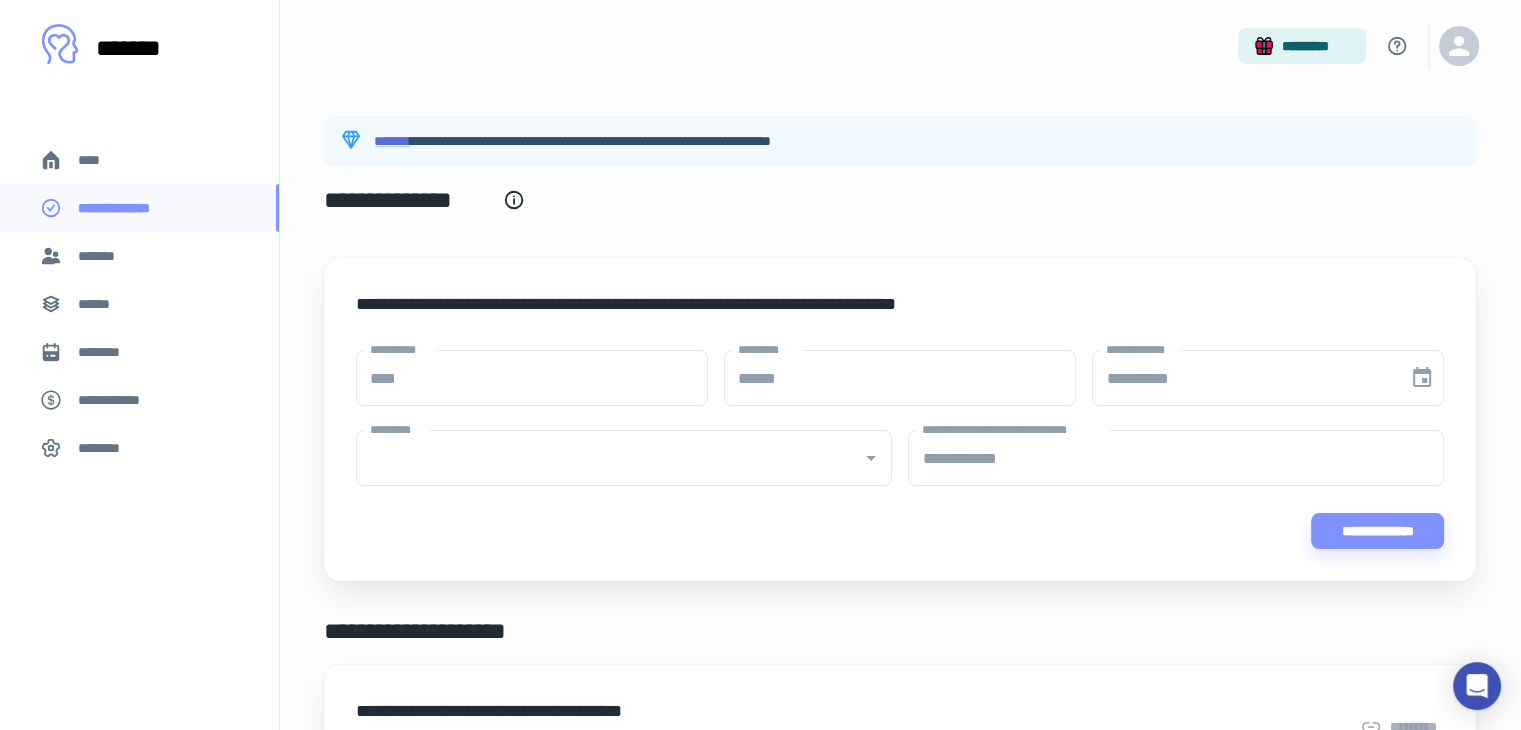type on "**********" 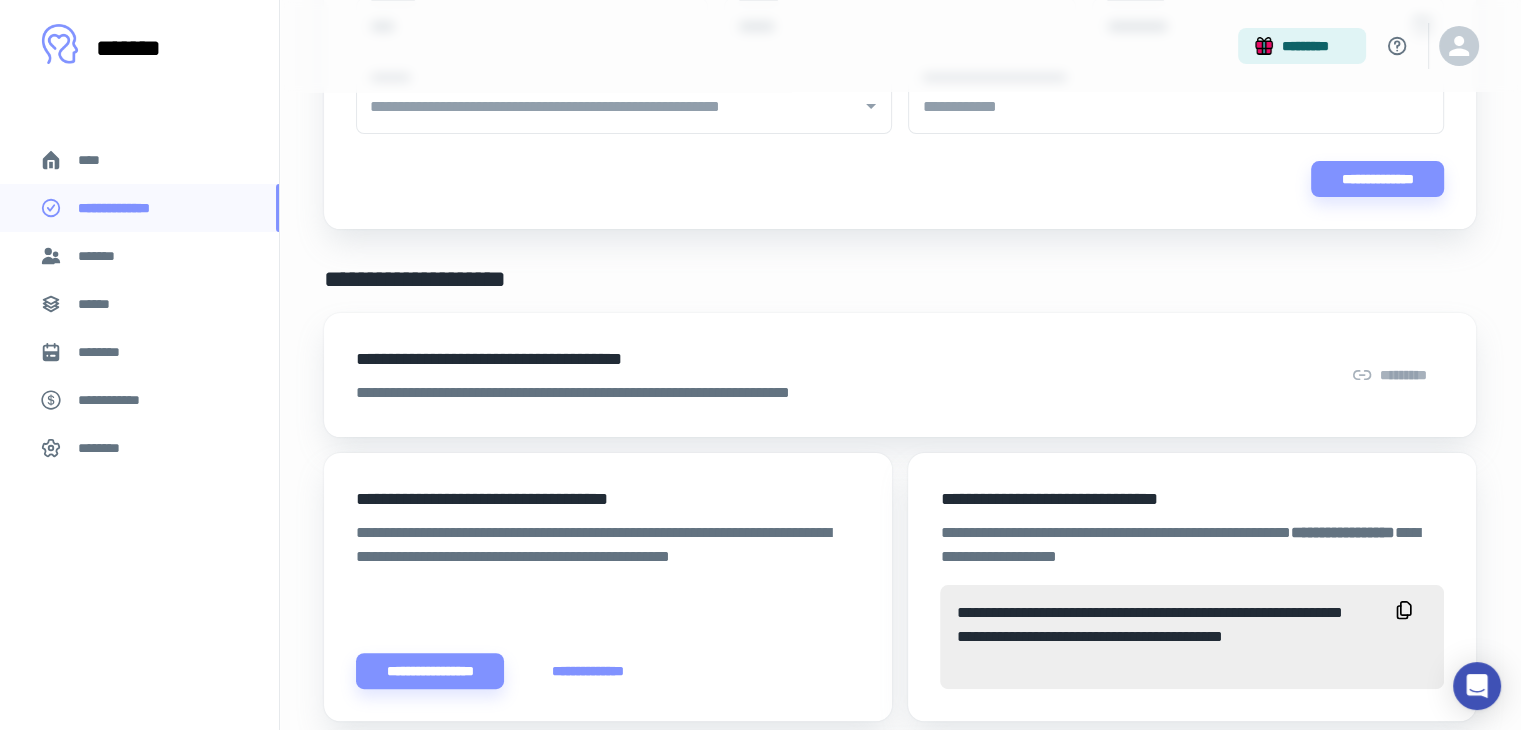 scroll, scrollTop: 400, scrollLeft: 0, axis: vertical 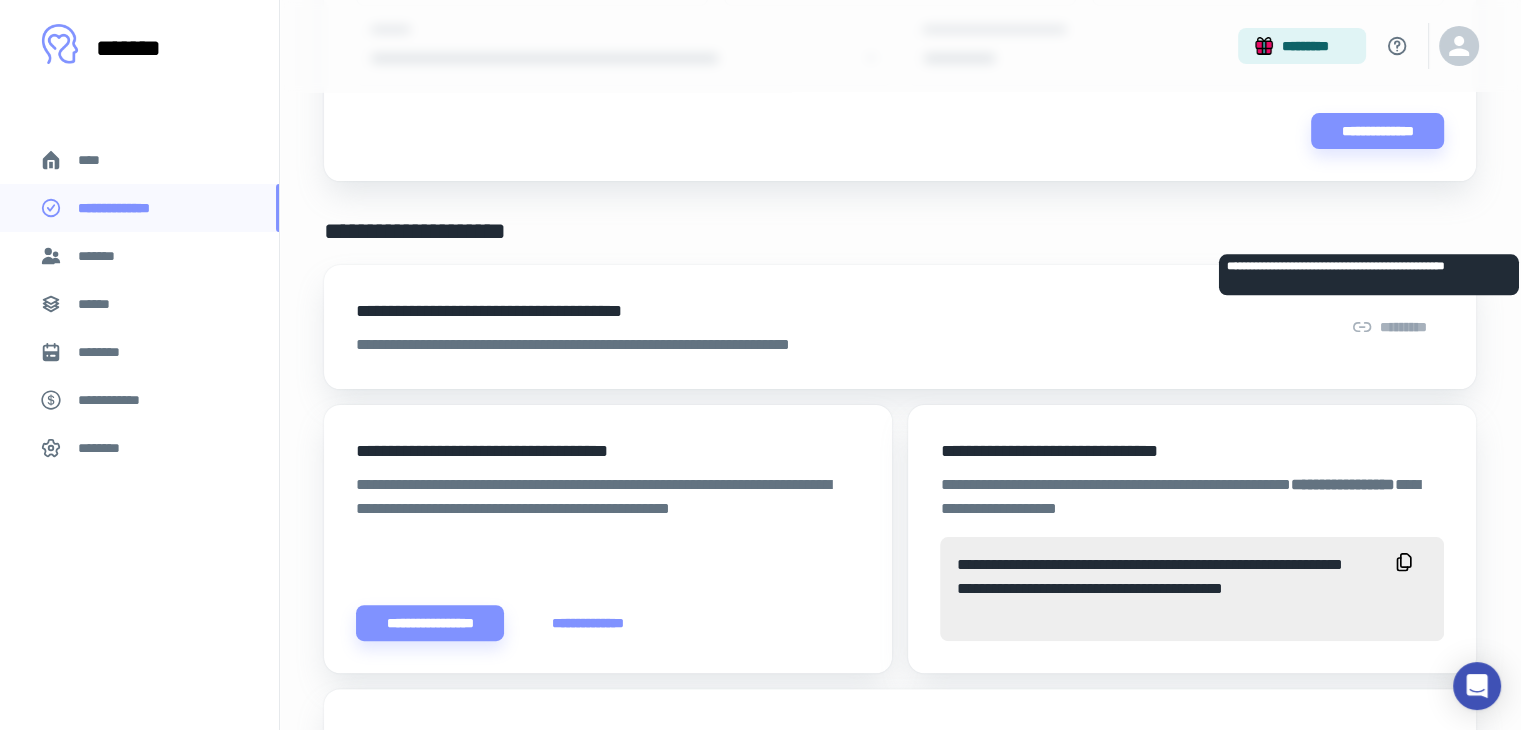 click on "*********" at bounding box center [1389, 327] 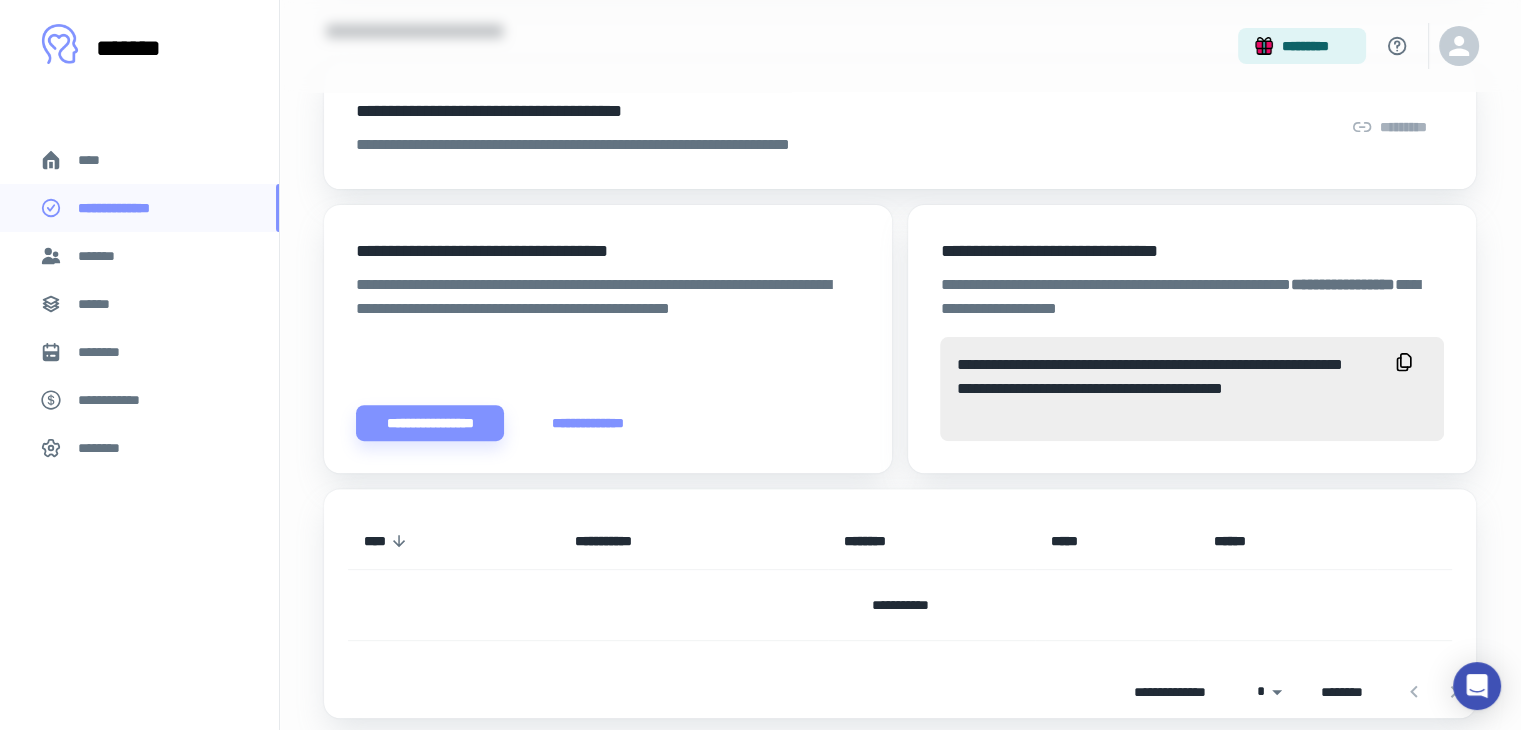 scroll, scrollTop: 668, scrollLeft: 0, axis: vertical 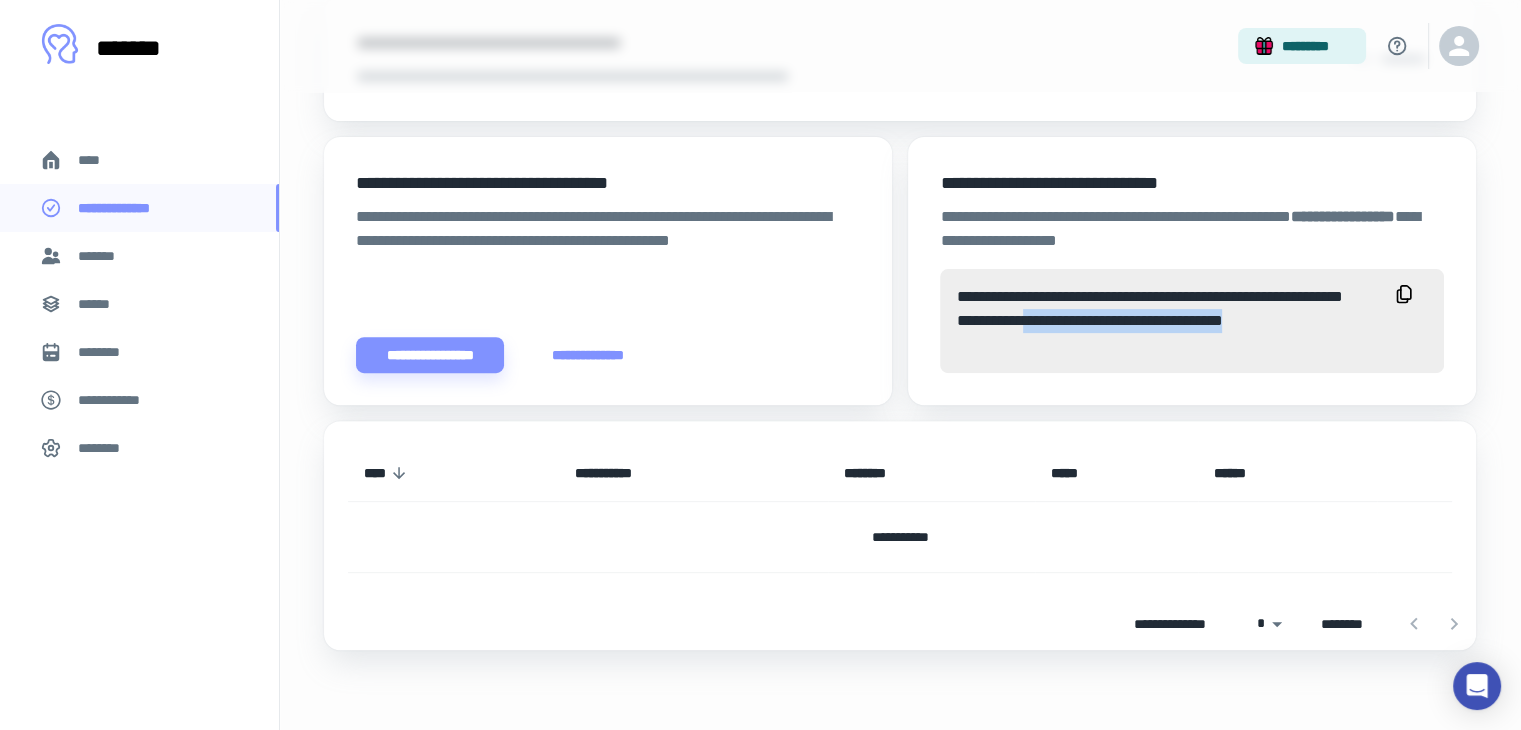 drag, startPoint x: 1280, startPoint y: 357, endPoint x: 928, endPoint y: 373, distance: 352.36343 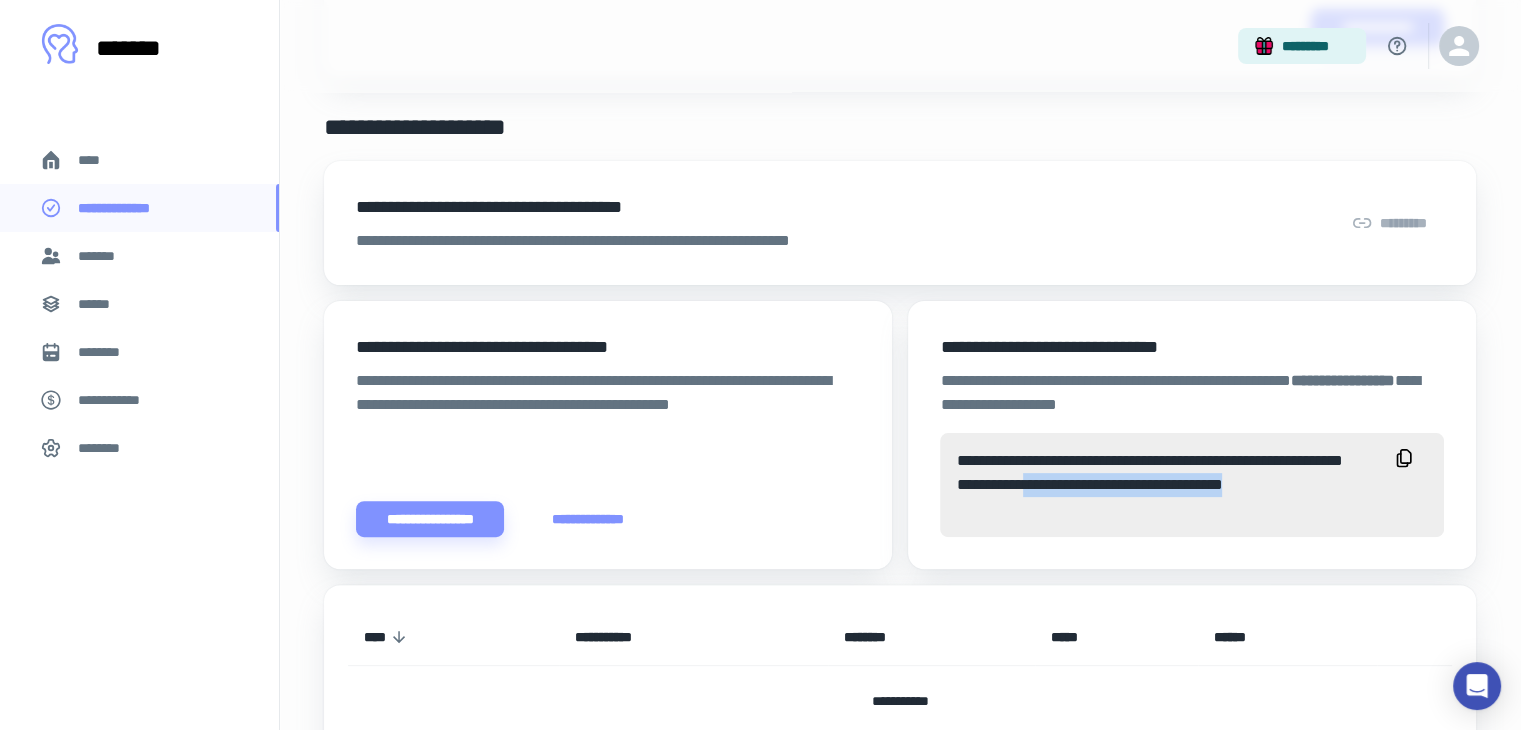 scroll, scrollTop: 468, scrollLeft: 0, axis: vertical 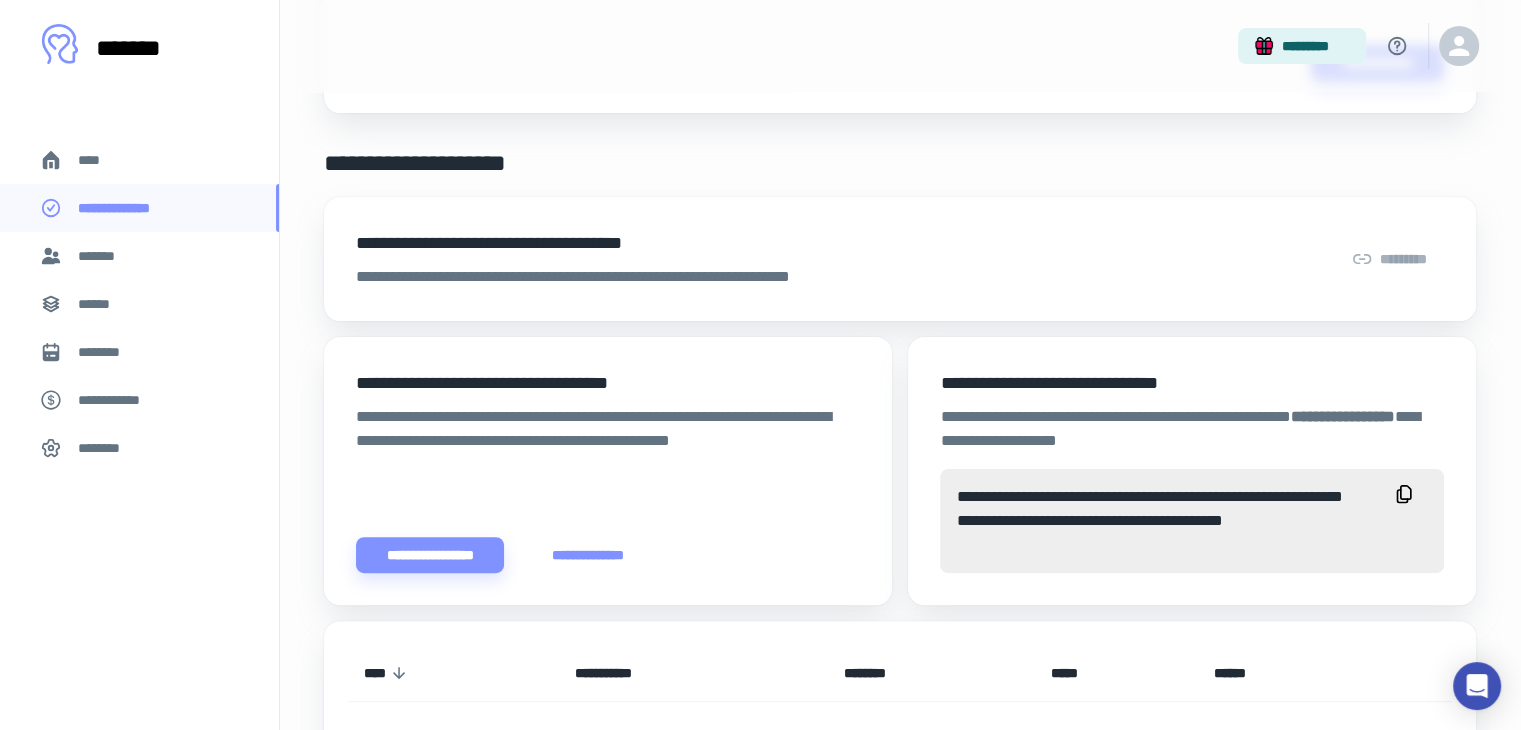 click on "**********" at bounding box center [1192, 411] 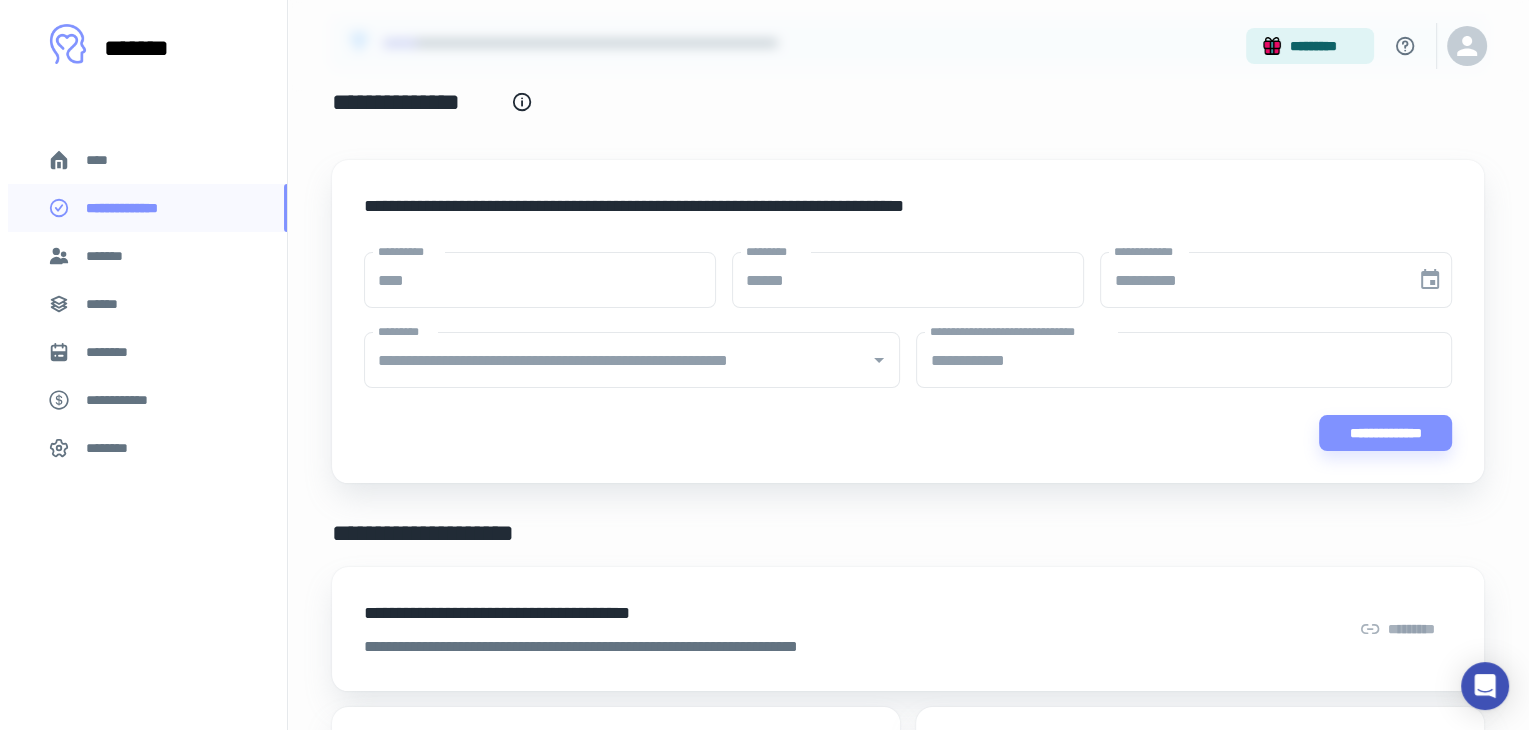 scroll, scrollTop: 0, scrollLeft: 0, axis: both 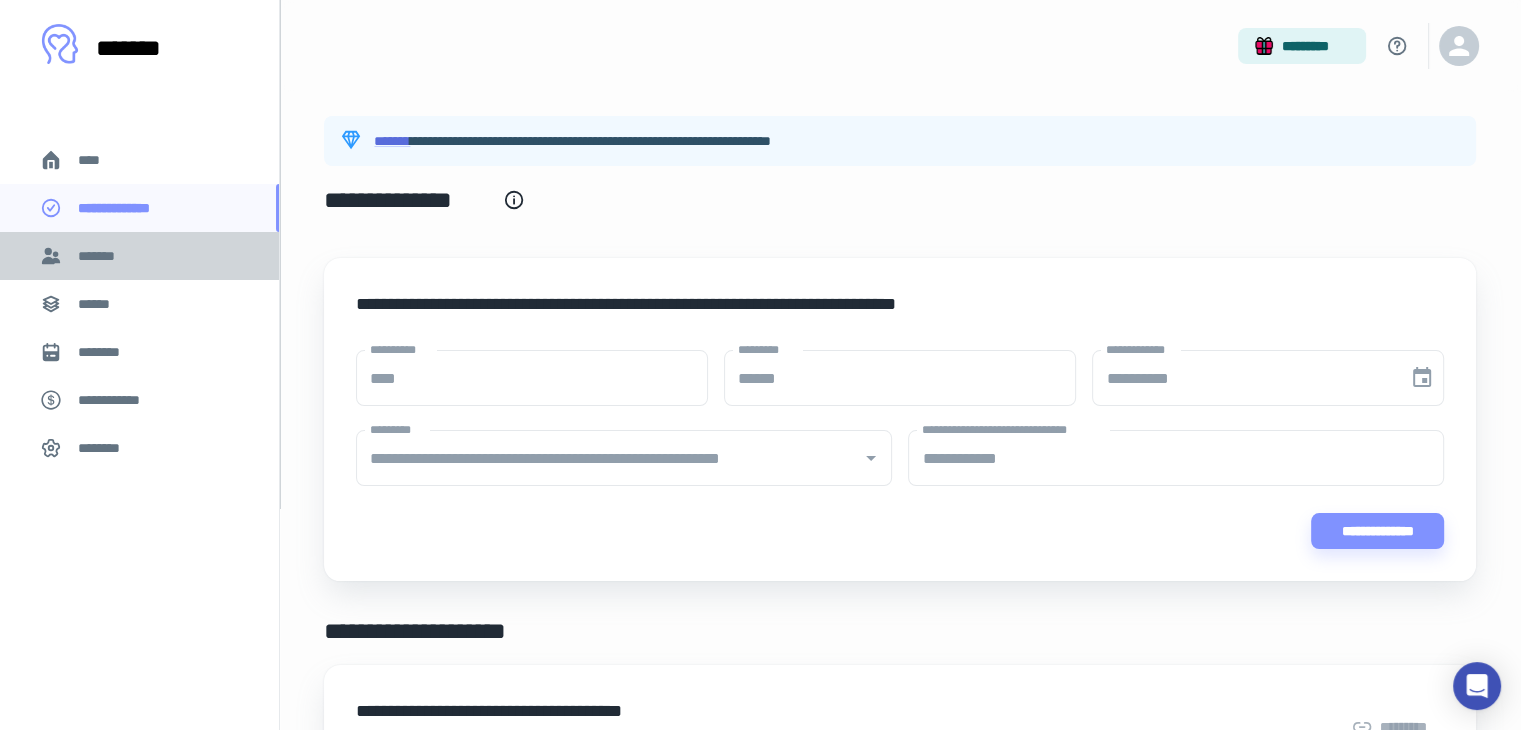 click on "*******" at bounding box center [101, 256] 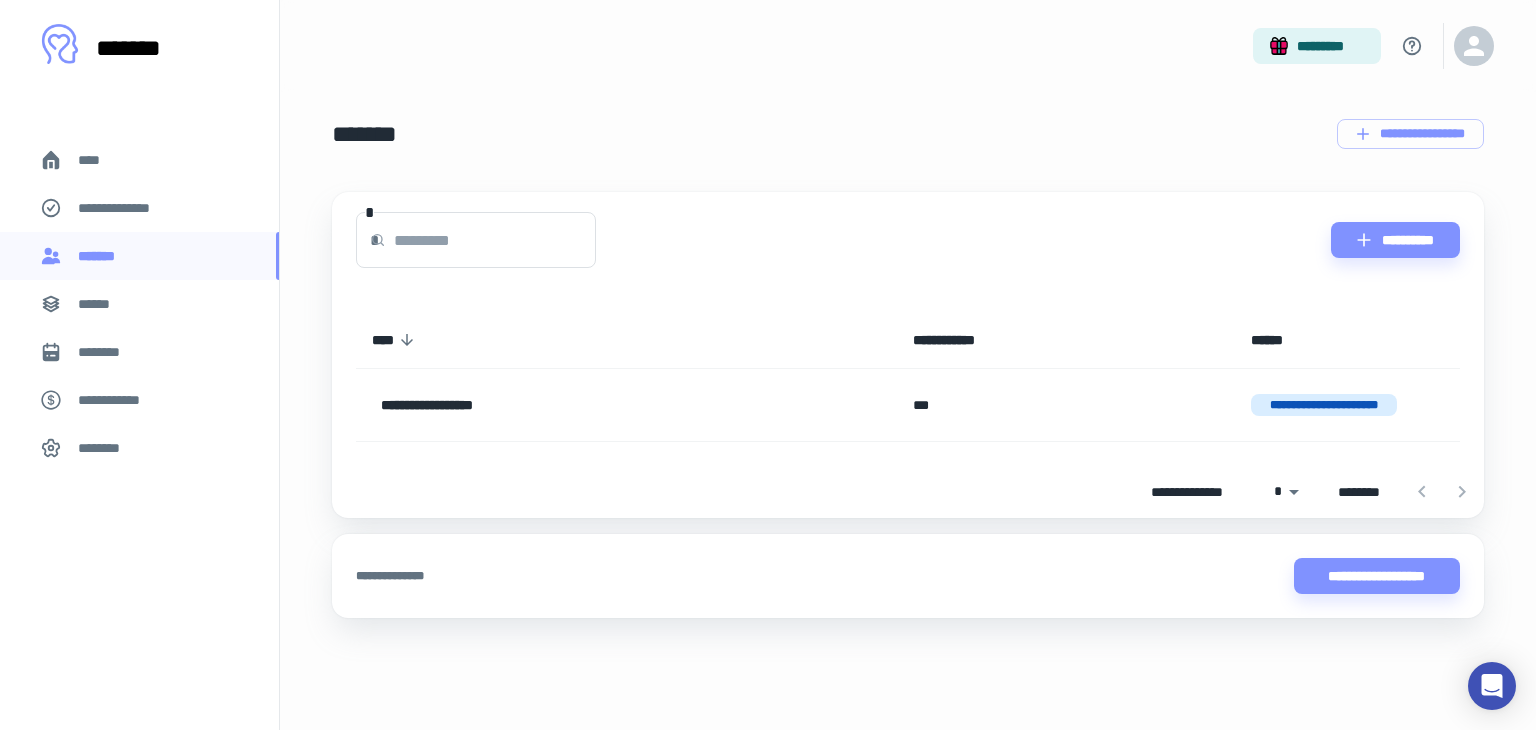 click on "******" at bounding box center [139, 304] 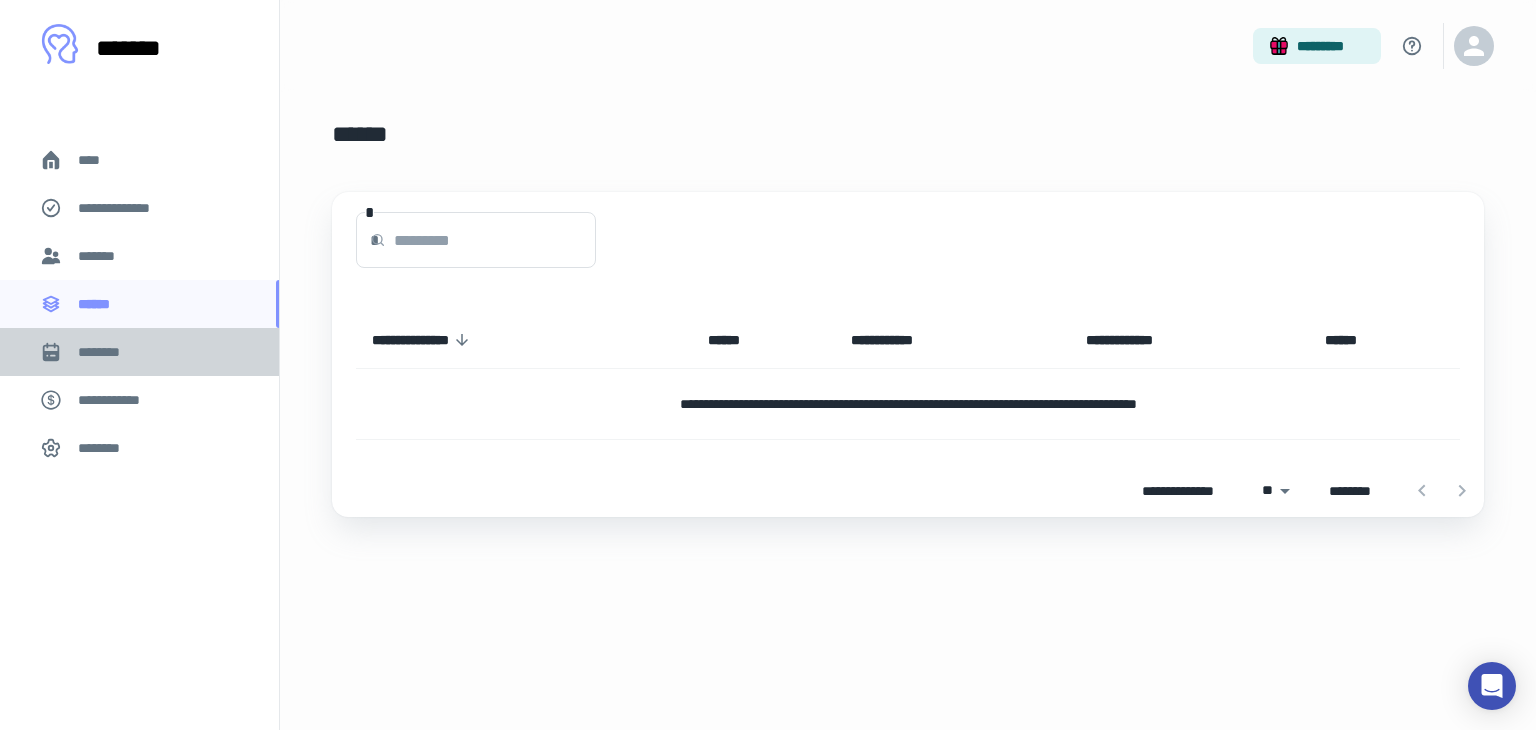 click on "********" at bounding box center (139, 352) 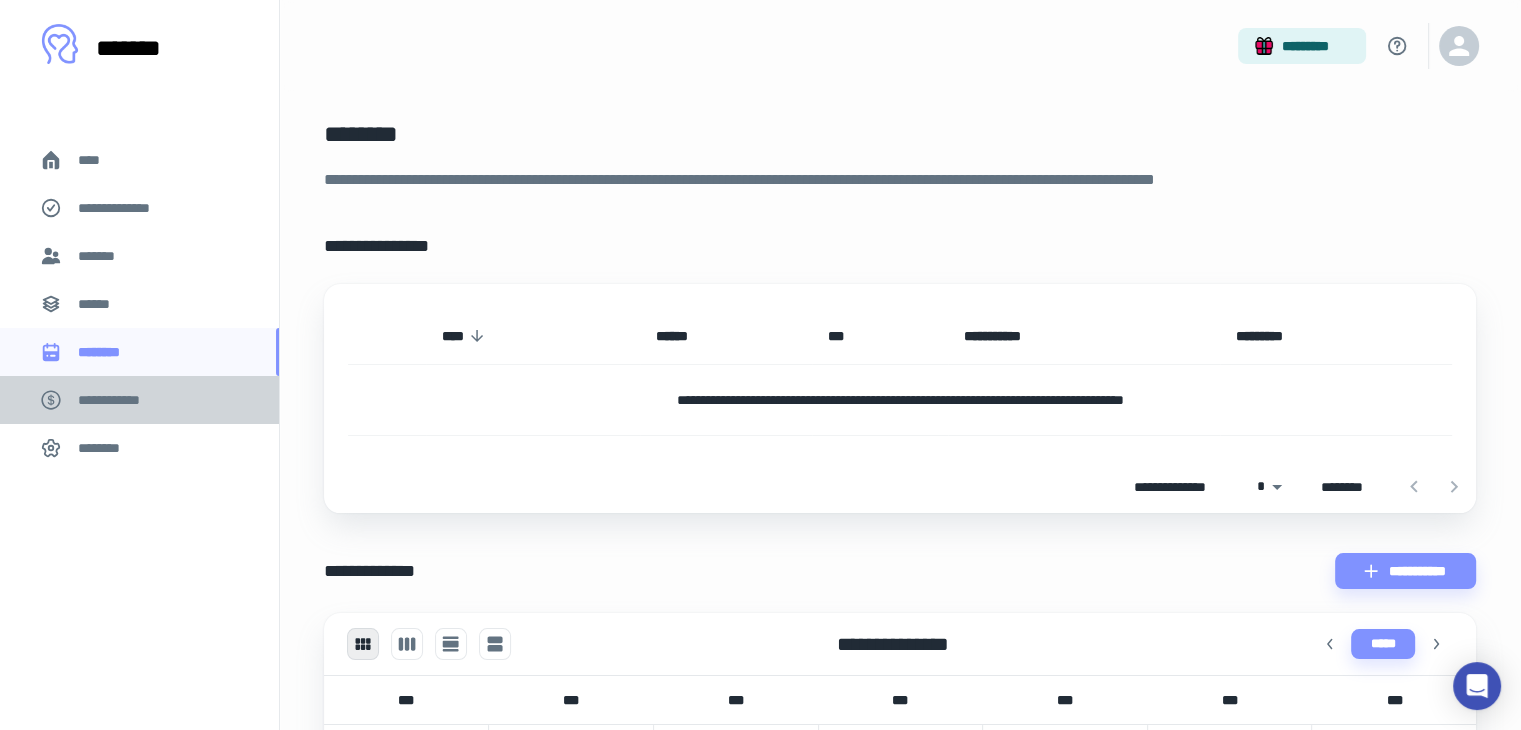 click on "**********" at bounding box center [139, 400] 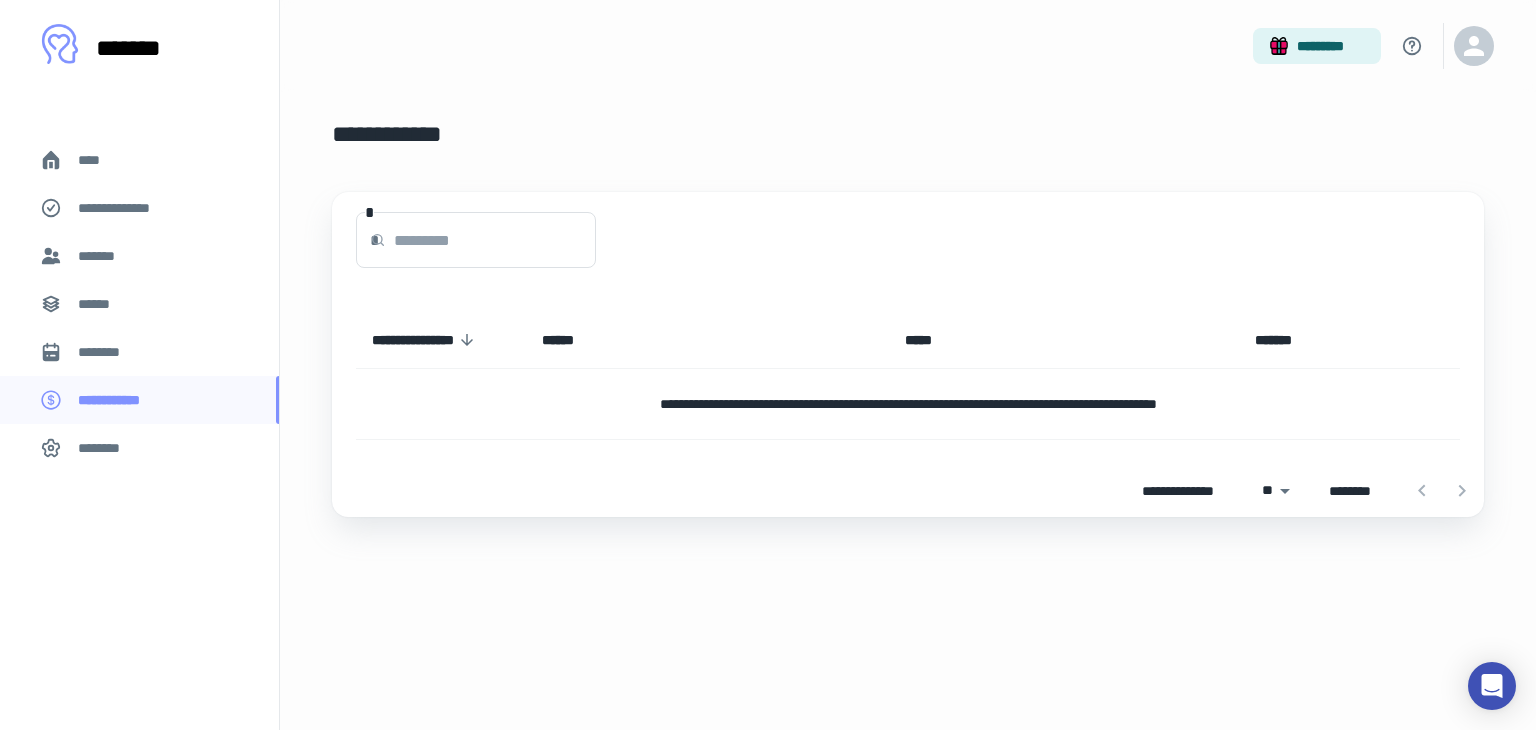 click on "*******" at bounding box center (139, 256) 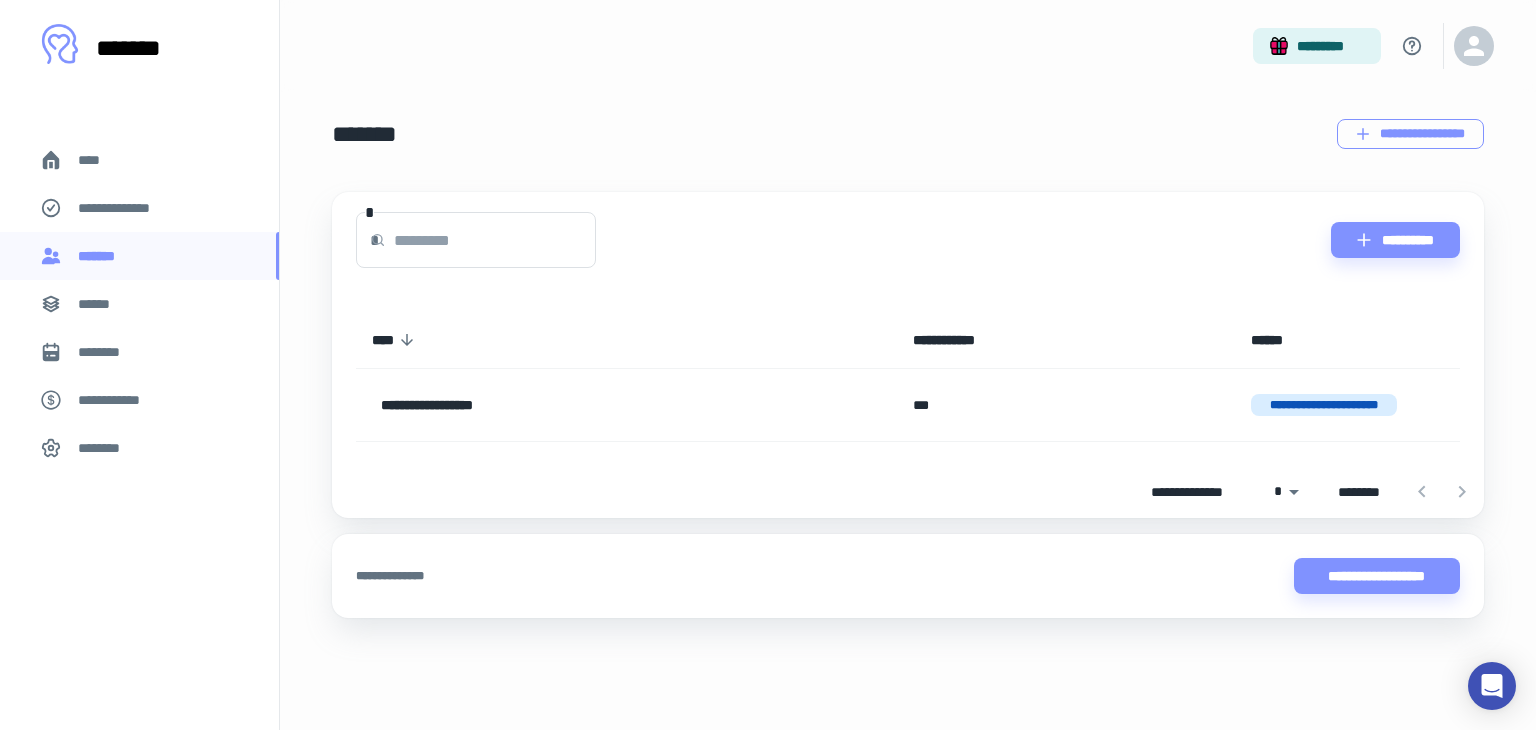 click on "**********" at bounding box center (1410, 134) 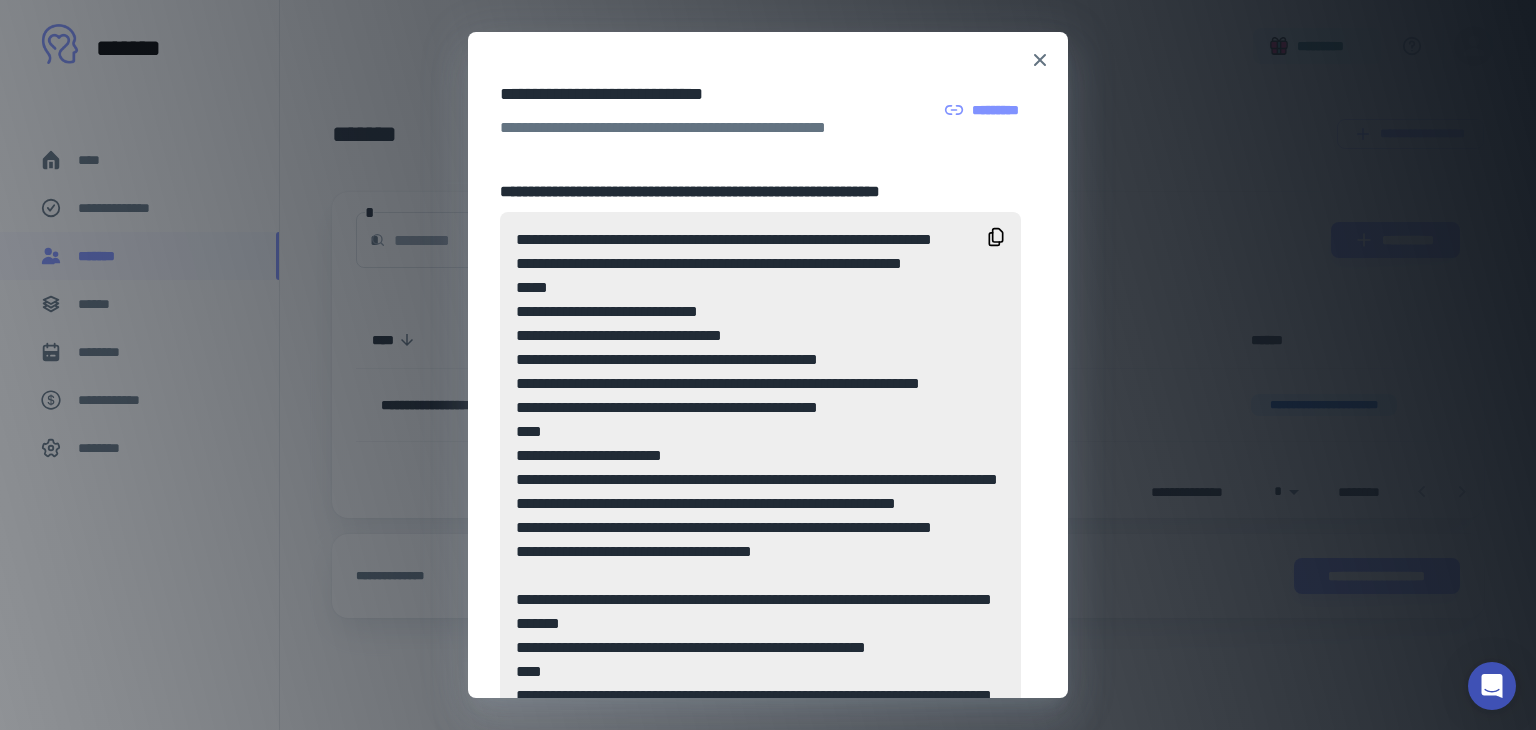 click on "*********" at bounding box center (983, 110) 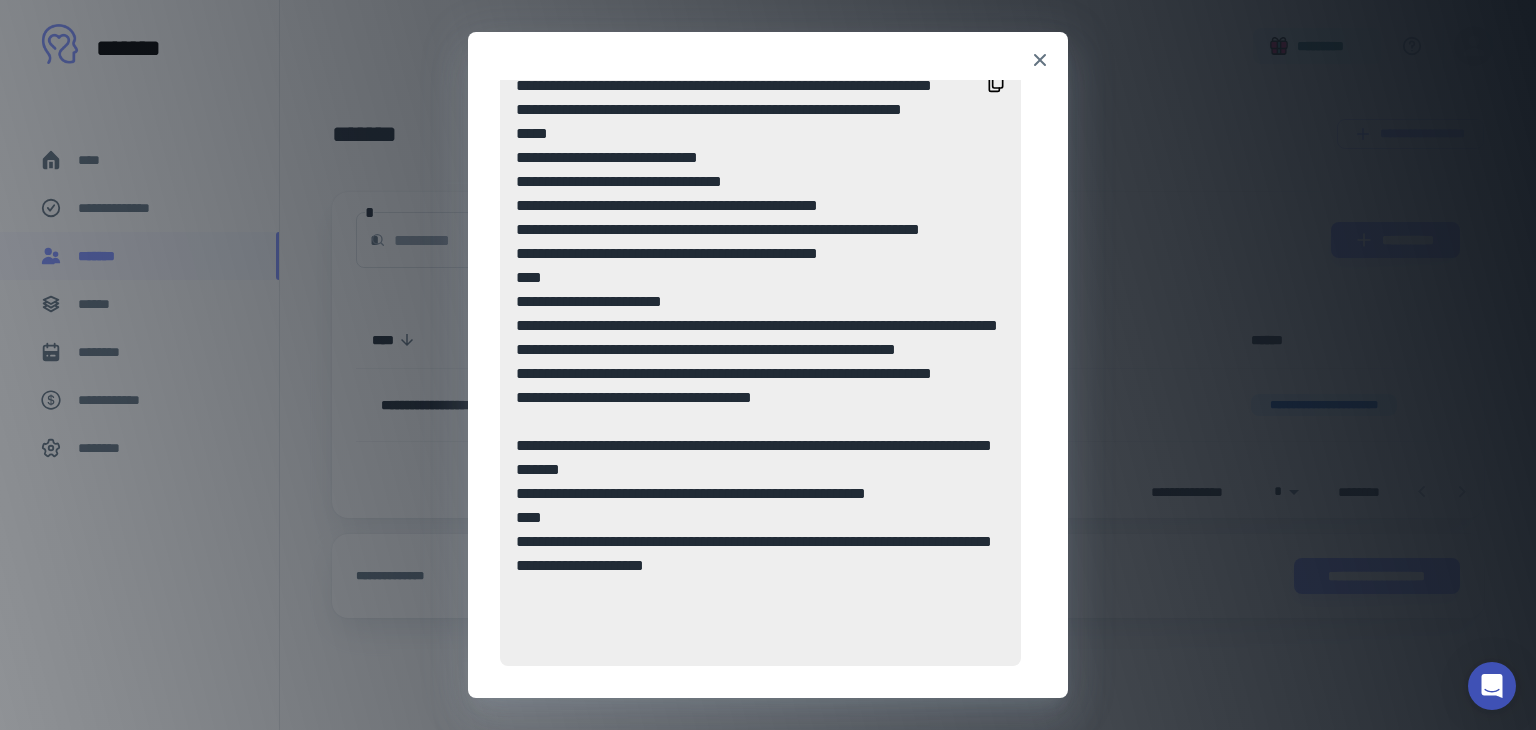 scroll, scrollTop: 0, scrollLeft: 0, axis: both 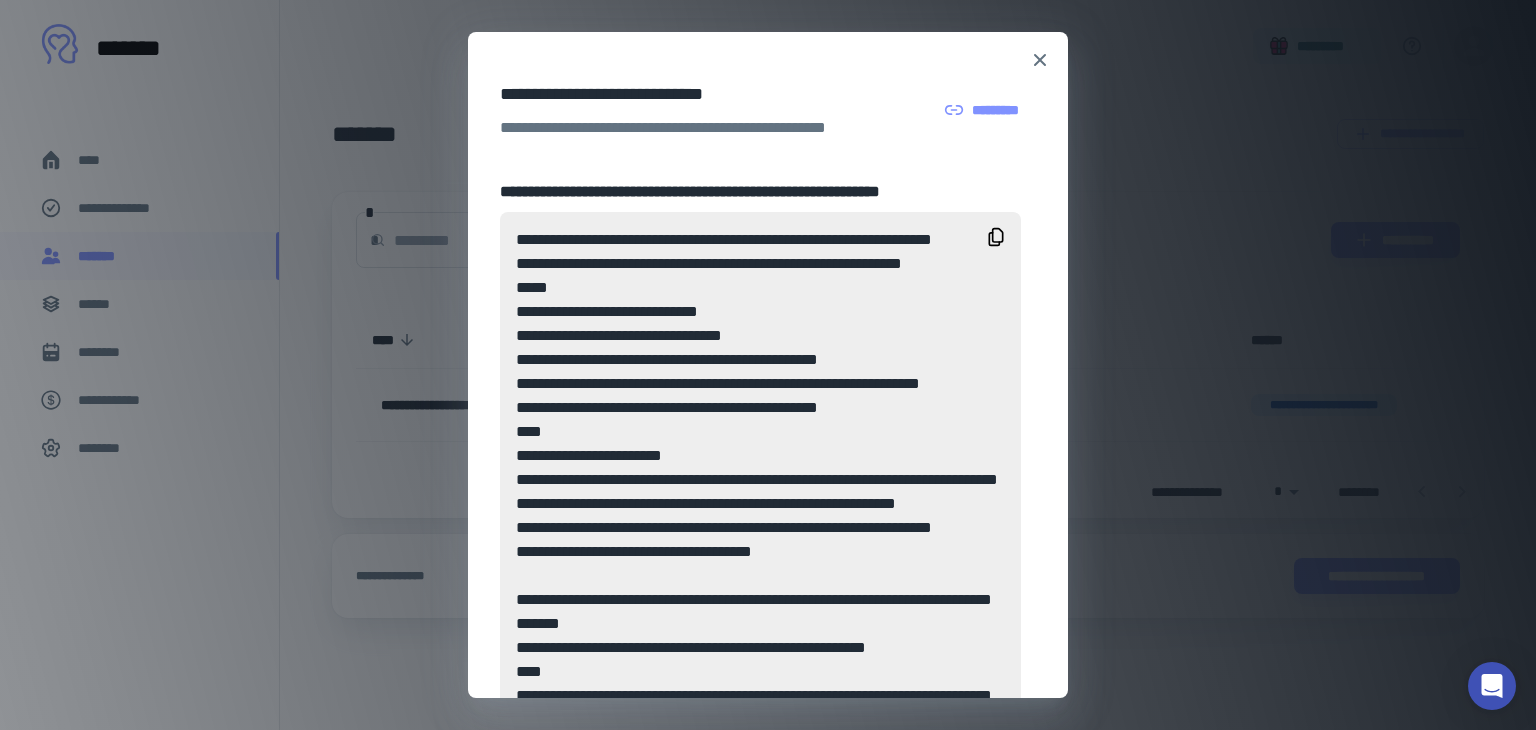 type 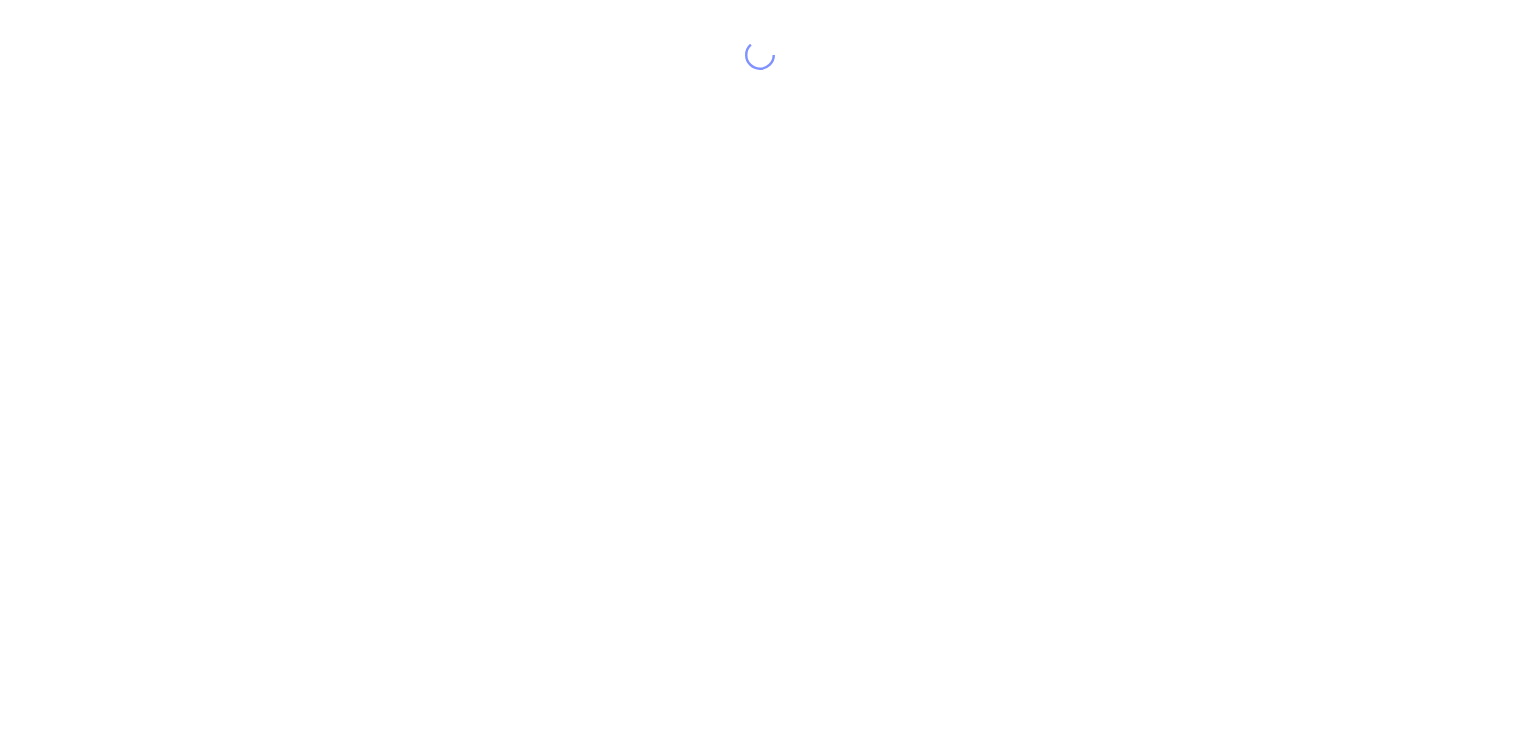 scroll, scrollTop: 0, scrollLeft: 0, axis: both 